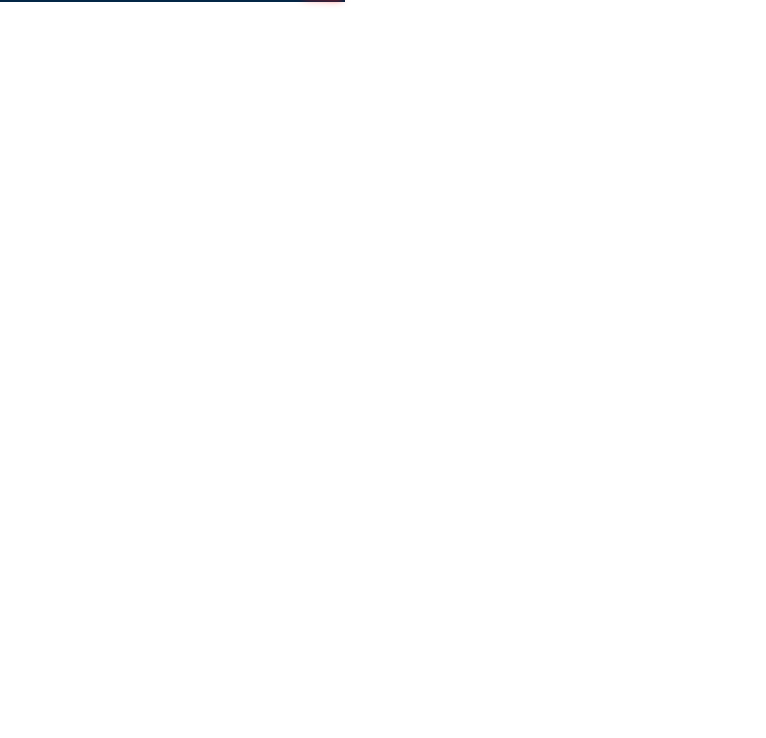 scroll, scrollTop: 0, scrollLeft: 0, axis: both 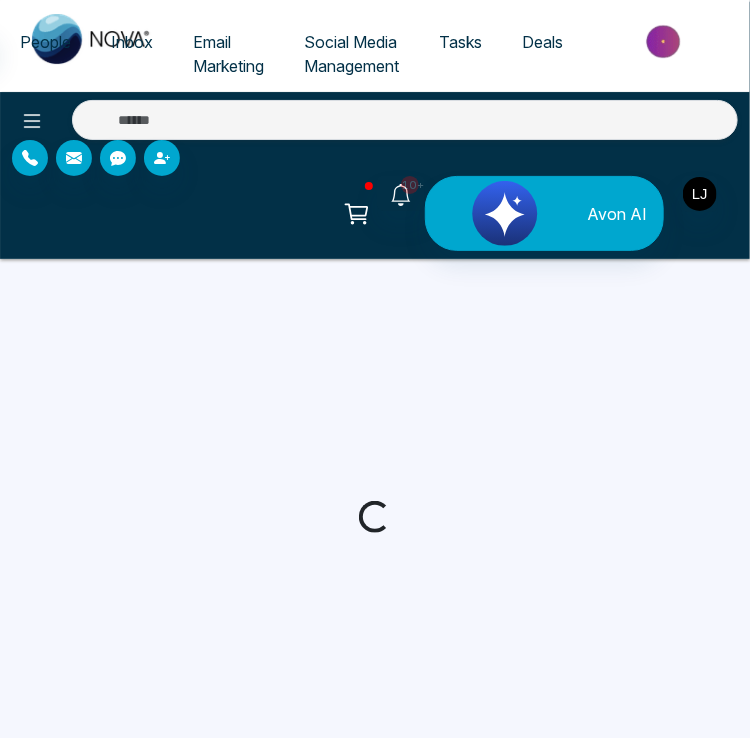 select on "*" 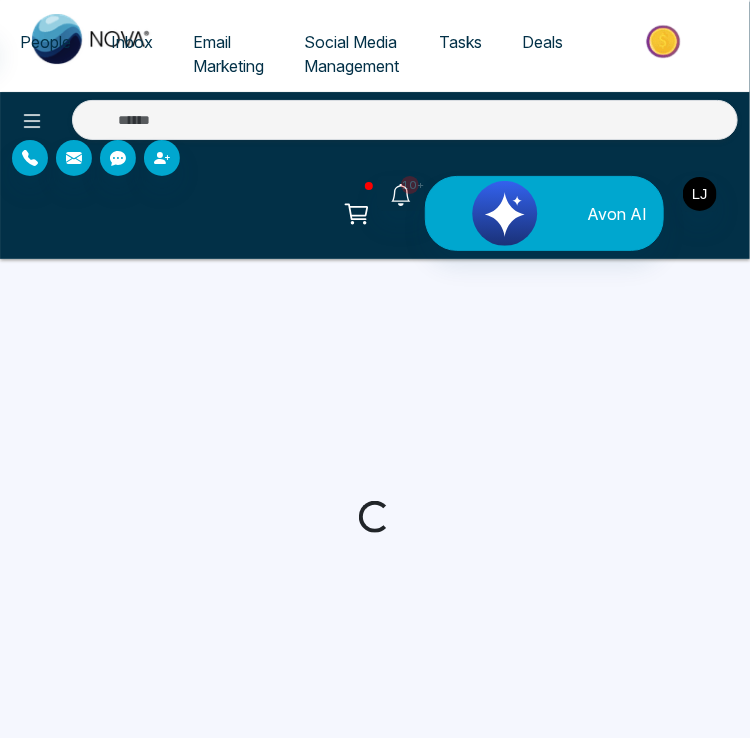 select on "*" 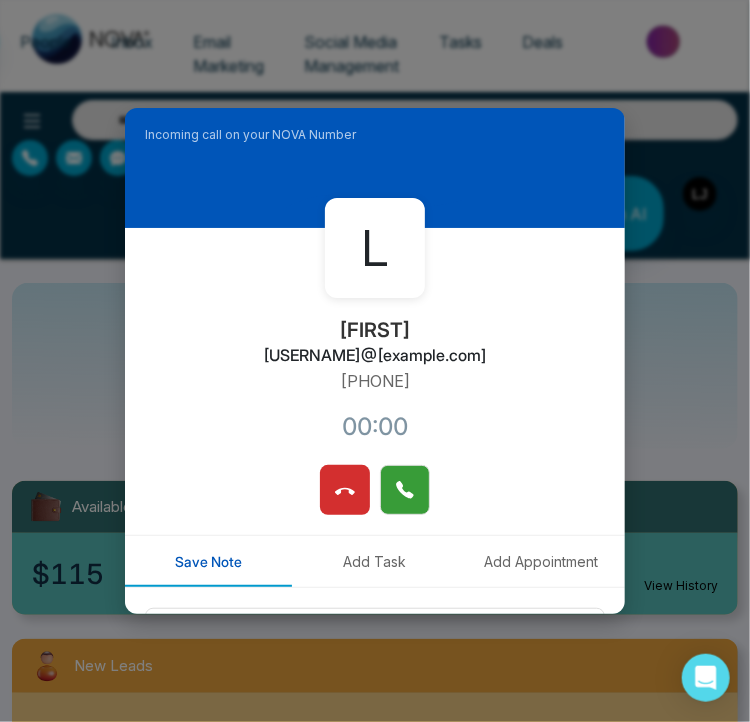 click at bounding box center (405, 490) 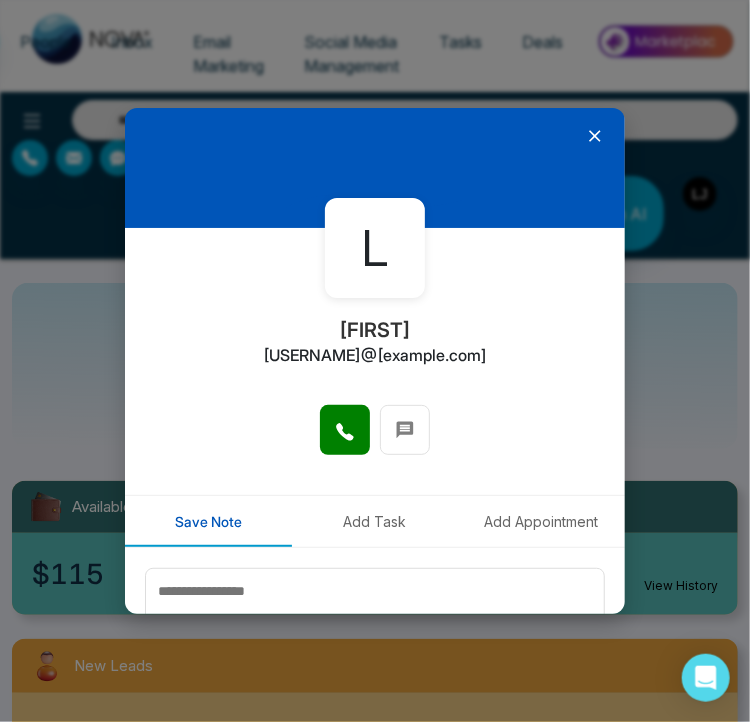 click 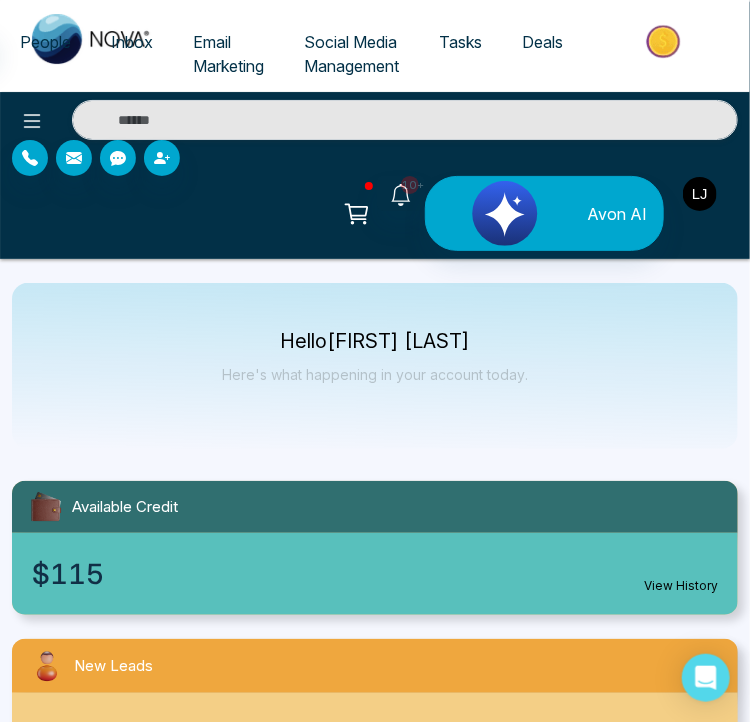 click at bounding box center (700, 194) 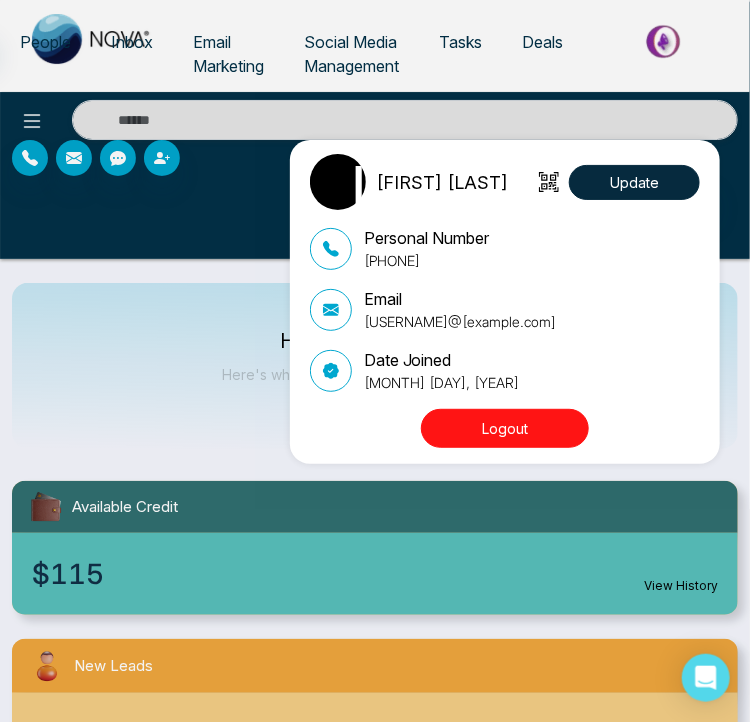 click on "Logout" at bounding box center [505, 428] 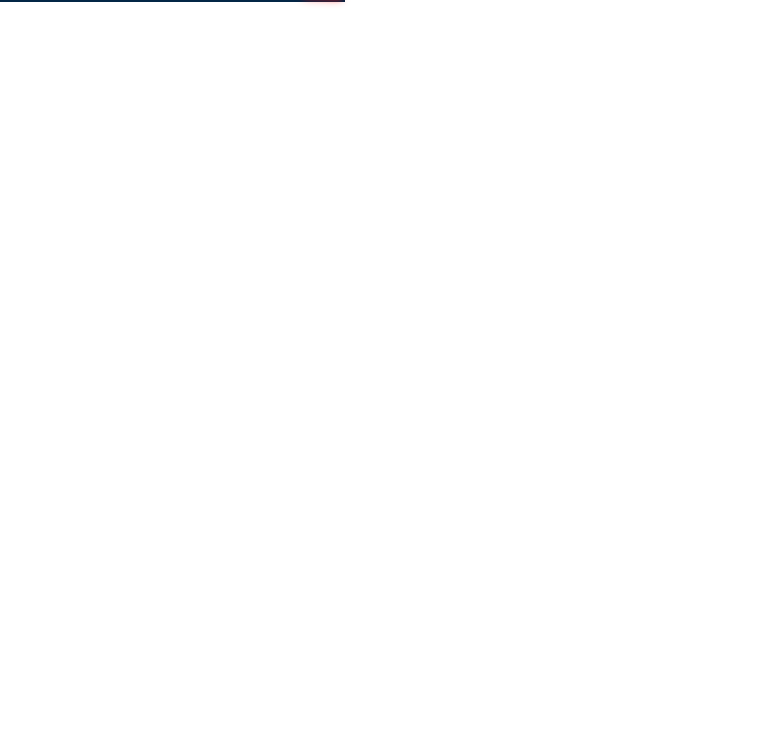 scroll, scrollTop: 0, scrollLeft: 0, axis: both 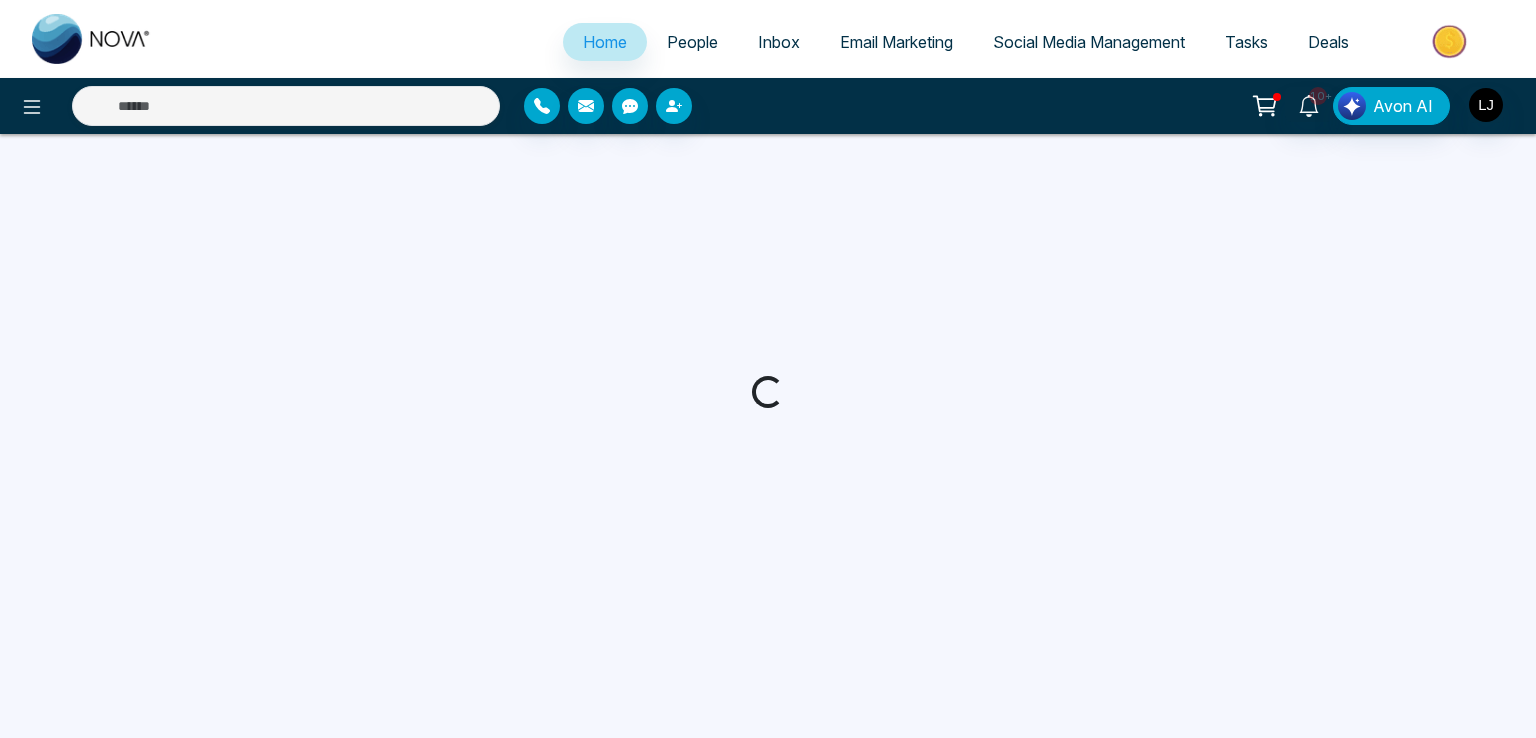 select on "*" 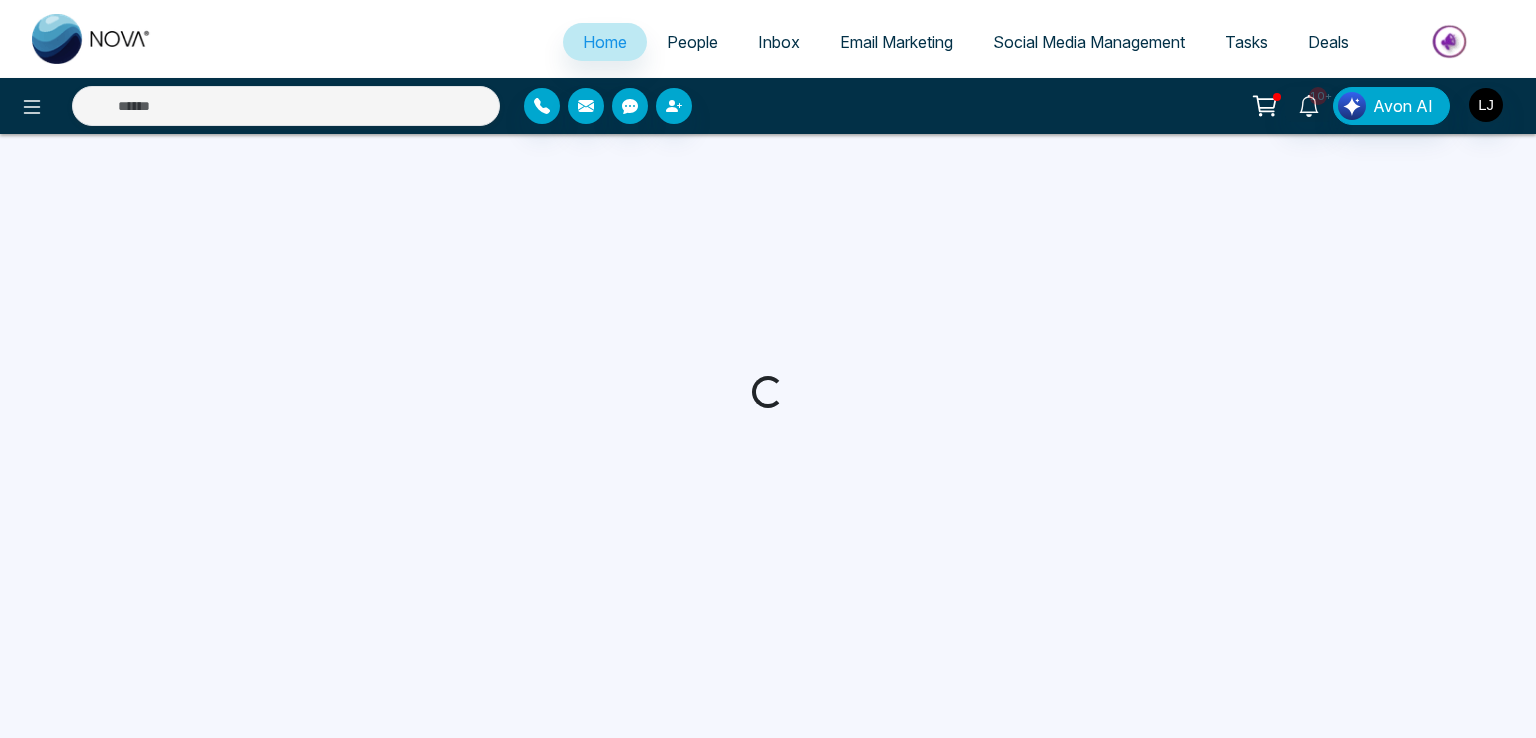 select on "*" 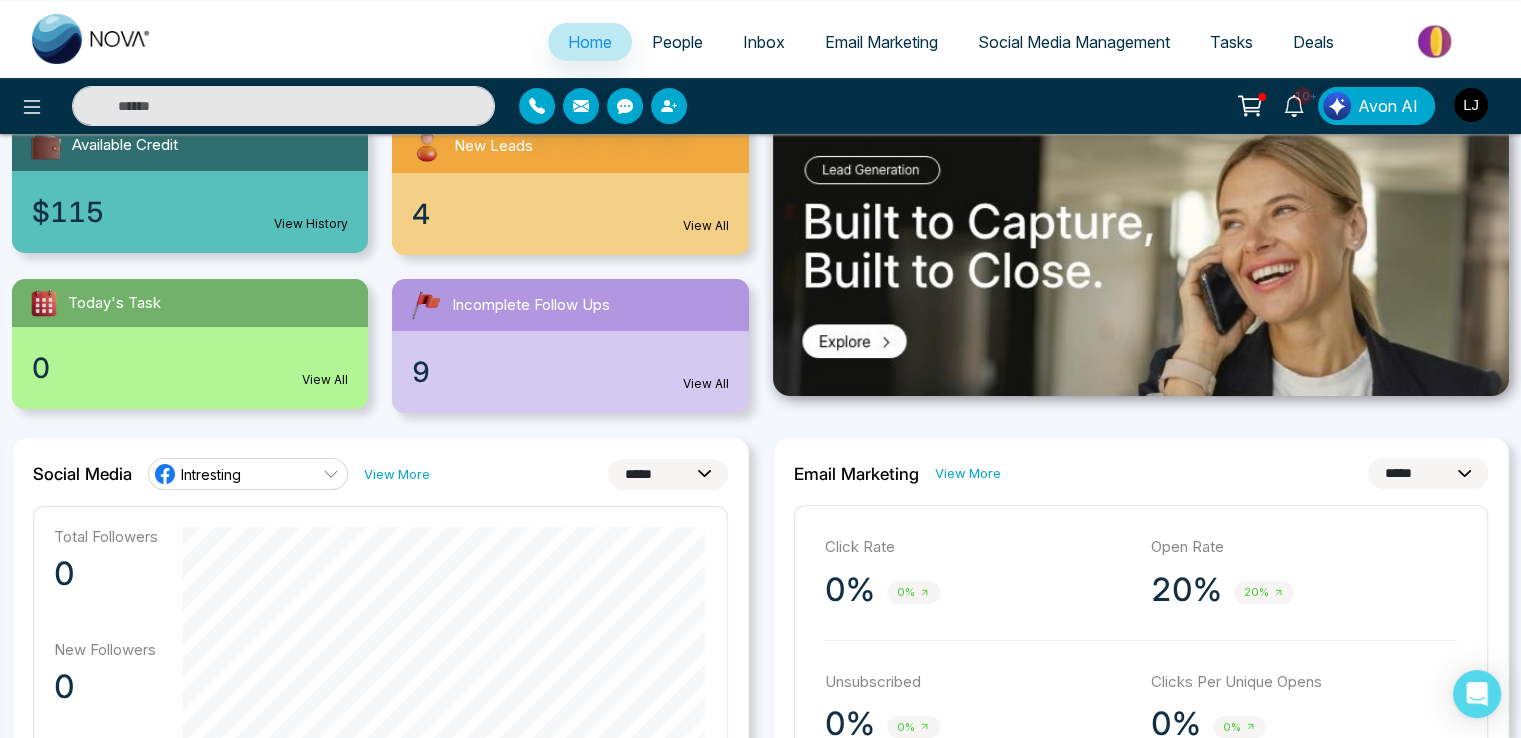scroll, scrollTop: 200, scrollLeft: 0, axis: vertical 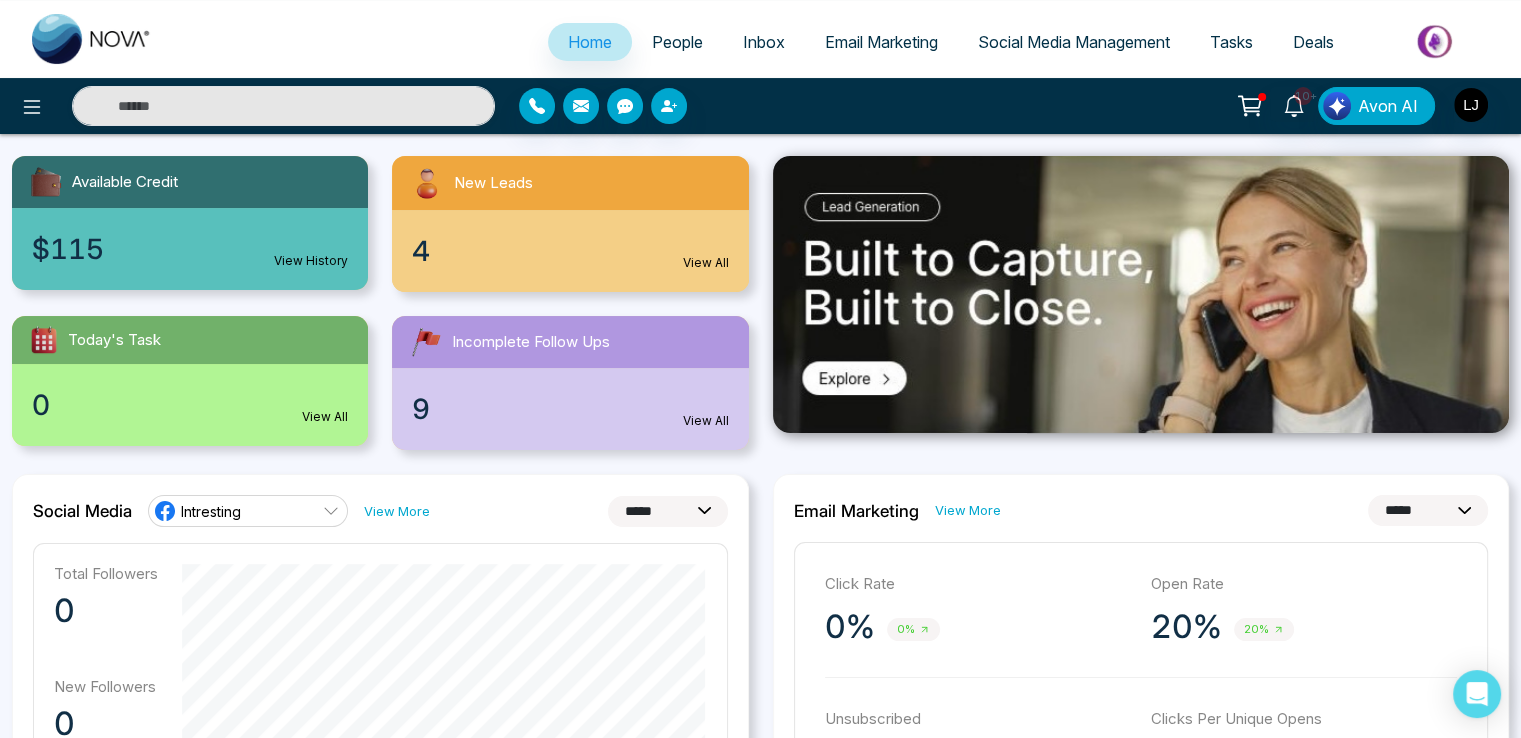 click on "**********" at bounding box center (668, 511) 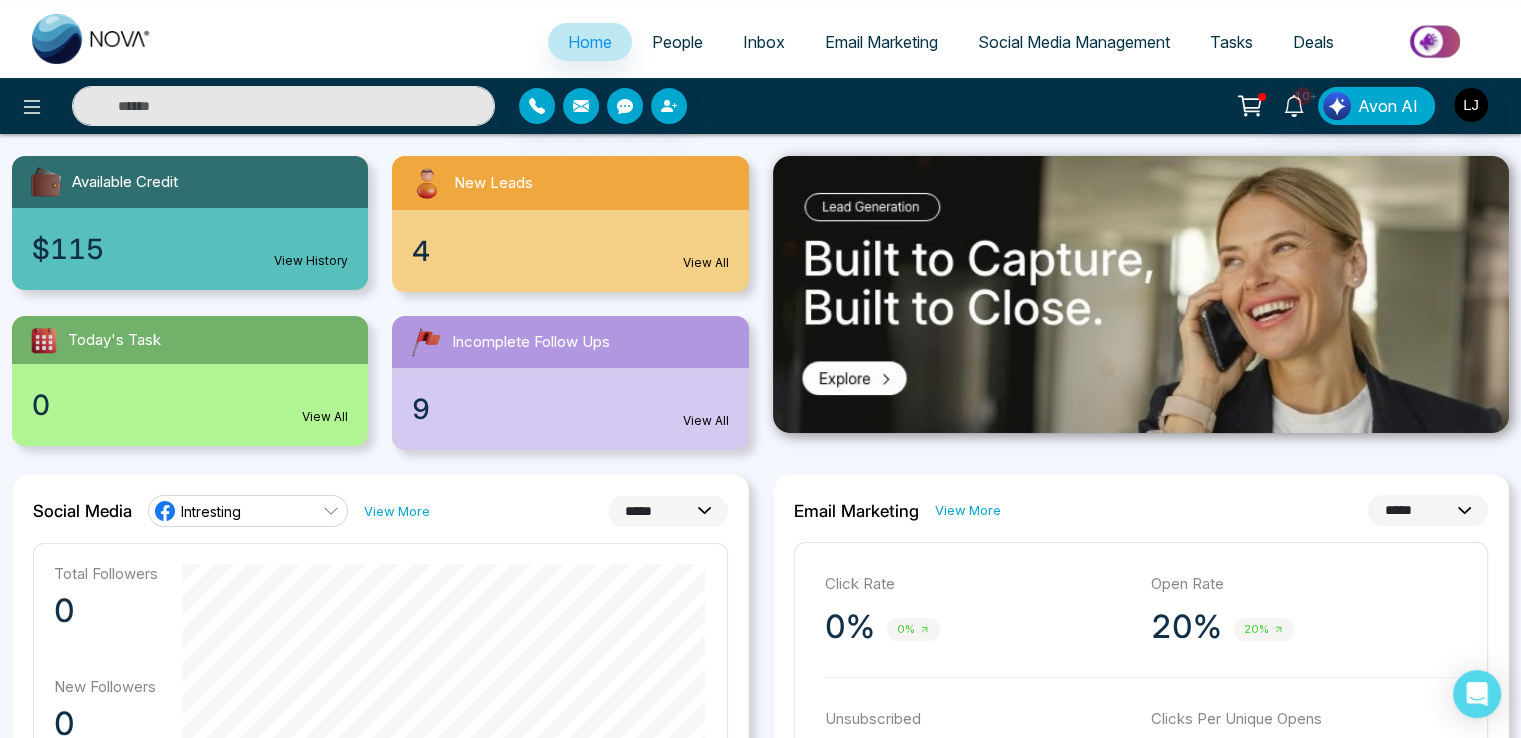 select on "**" 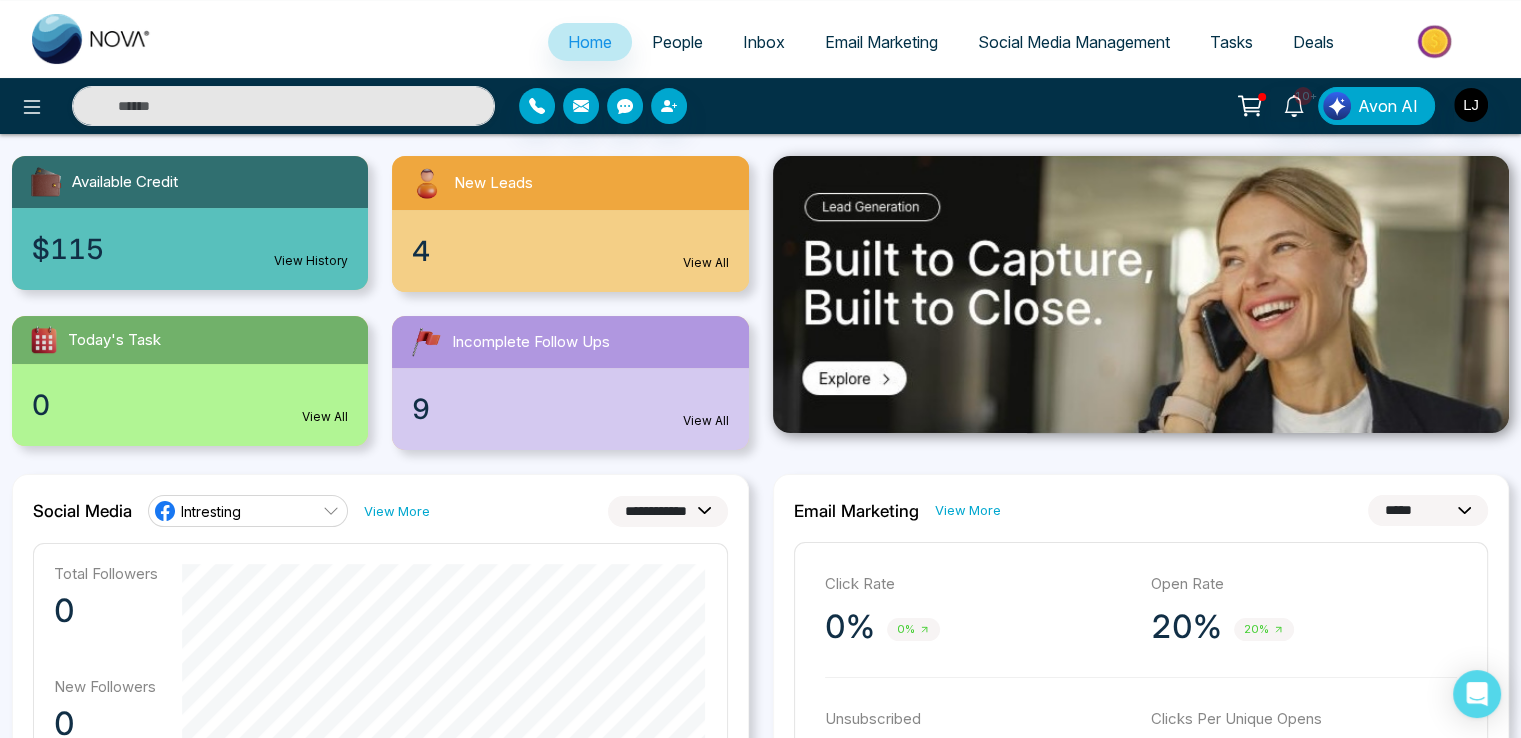 click on "**********" at bounding box center [668, 511] 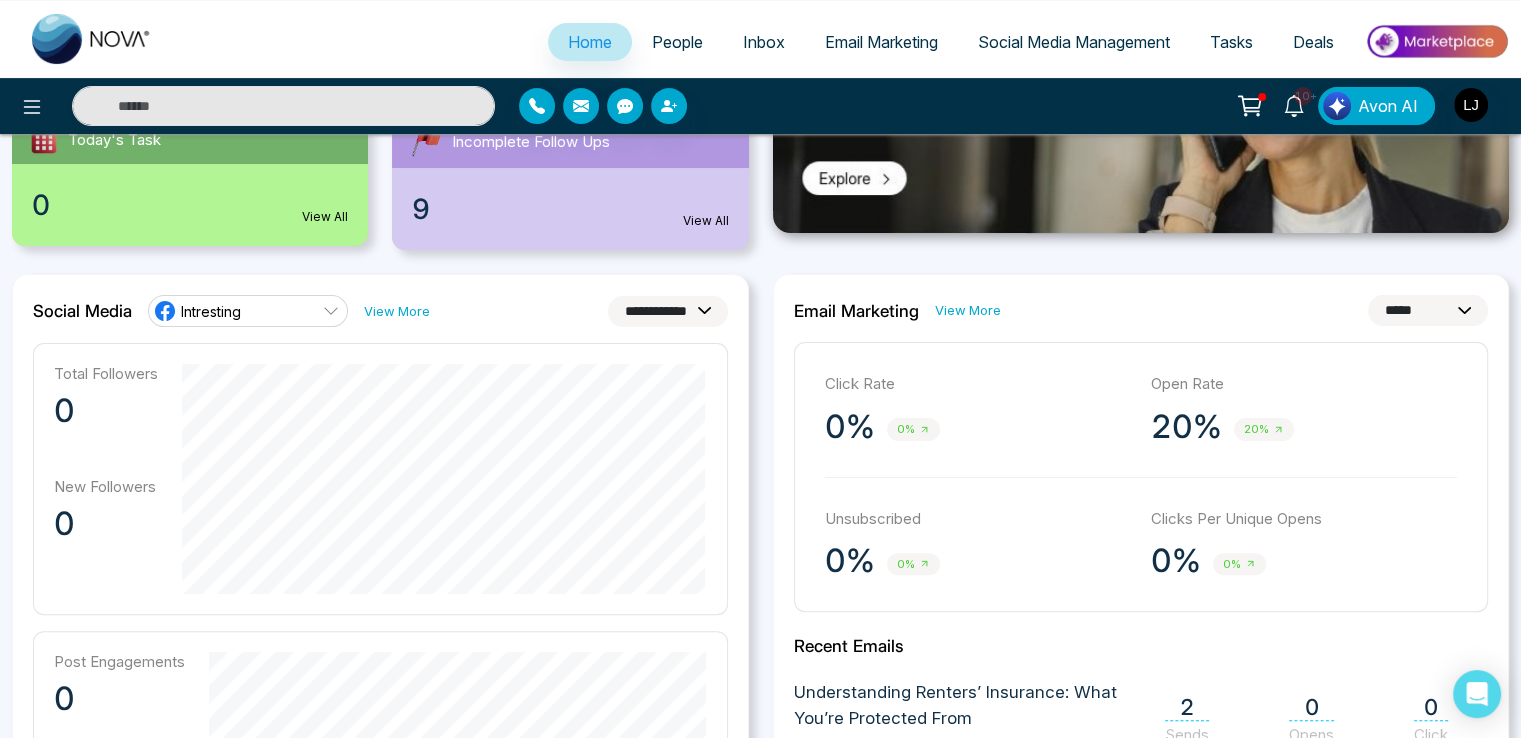 scroll, scrollTop: 300, scrollLeft: 0, axis: vertical 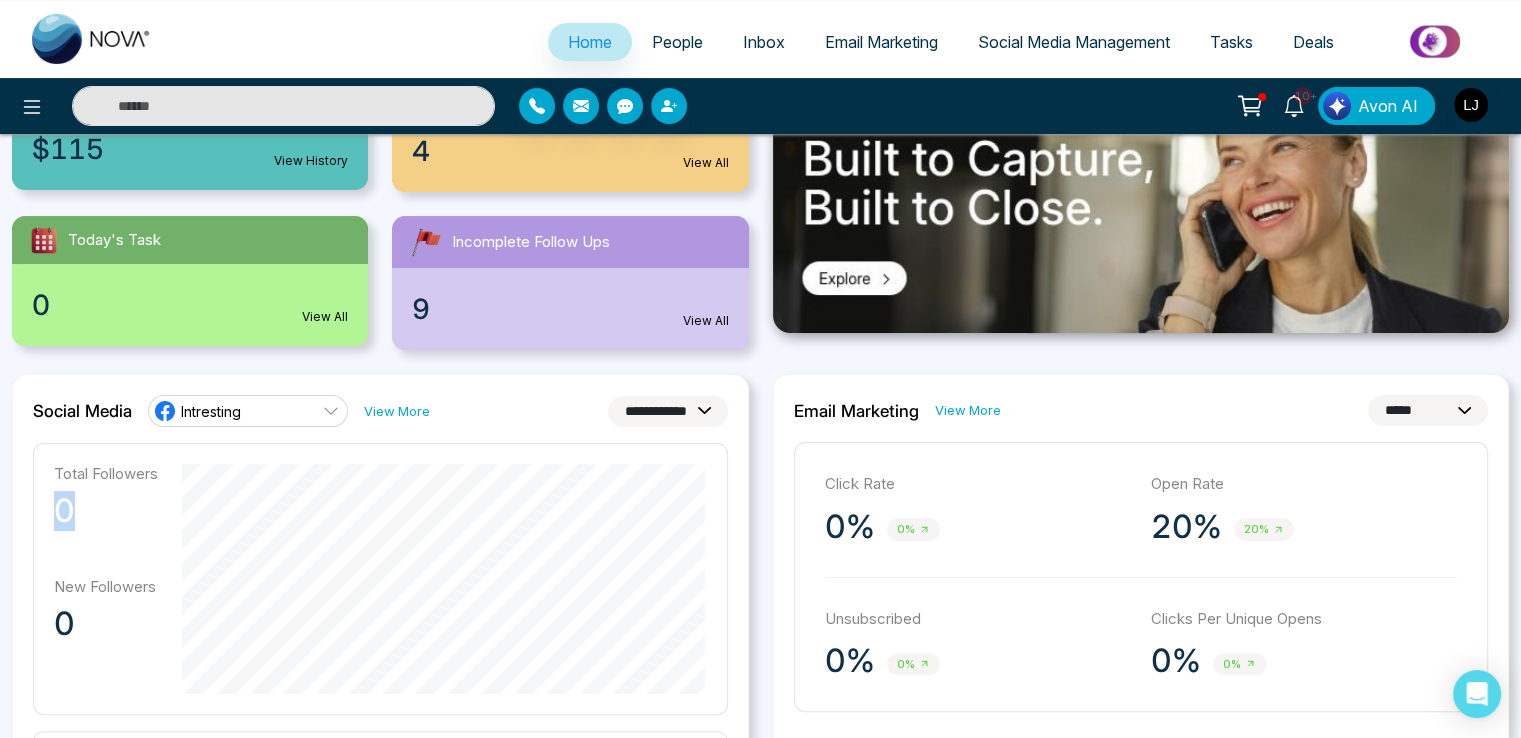 drag, startPoint x: 48, startPoint y: 501, endPoint x: 94, endPoint y: 501, distance: 46 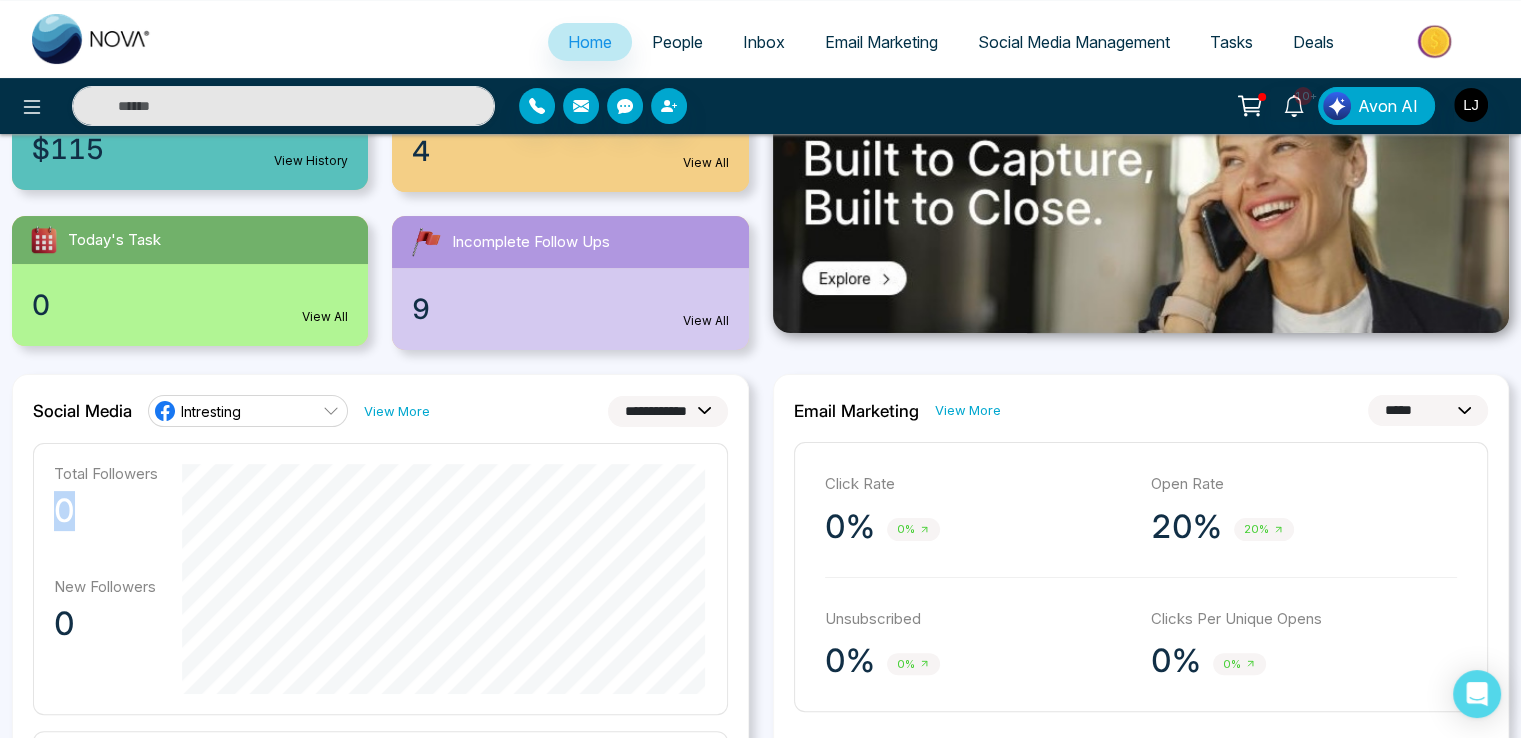 click on "Total Followers 0 New Followers 0" at bounding box center [380, 579] 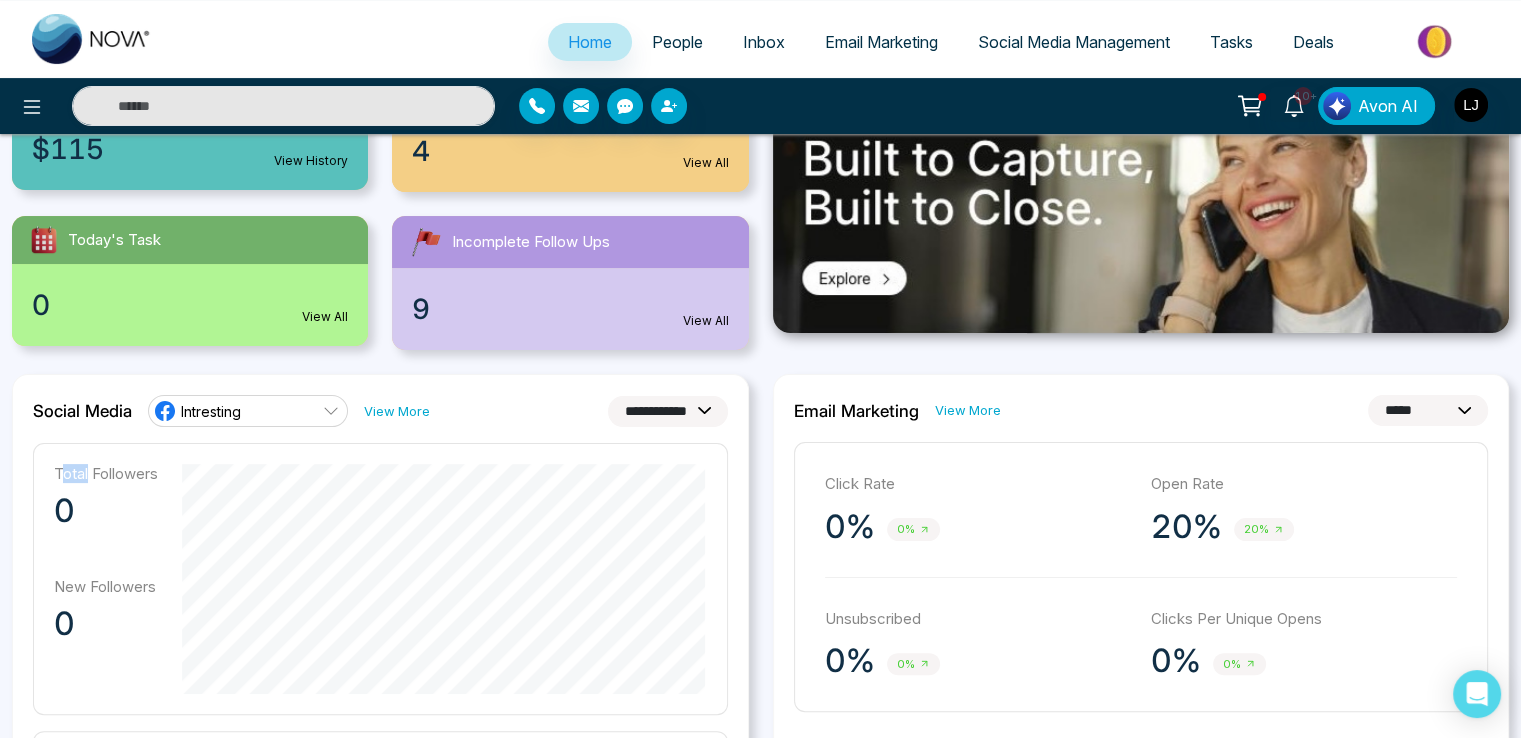 drag, startPoint x: 64, startPoint y: 470, endPoint x: 90, endPoint y: 470, distance: 26 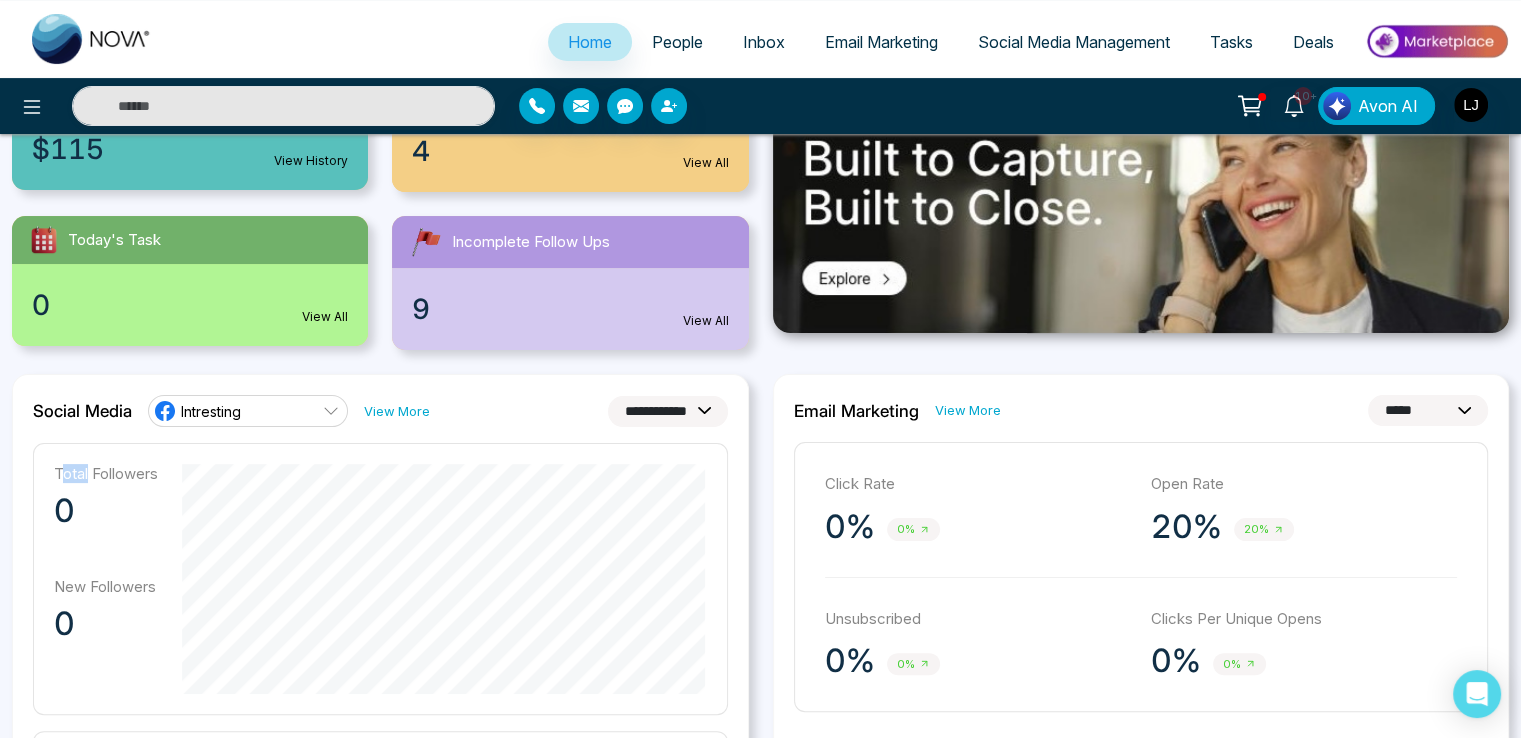 click on "Total Followers" at bounding box center [106, 473] 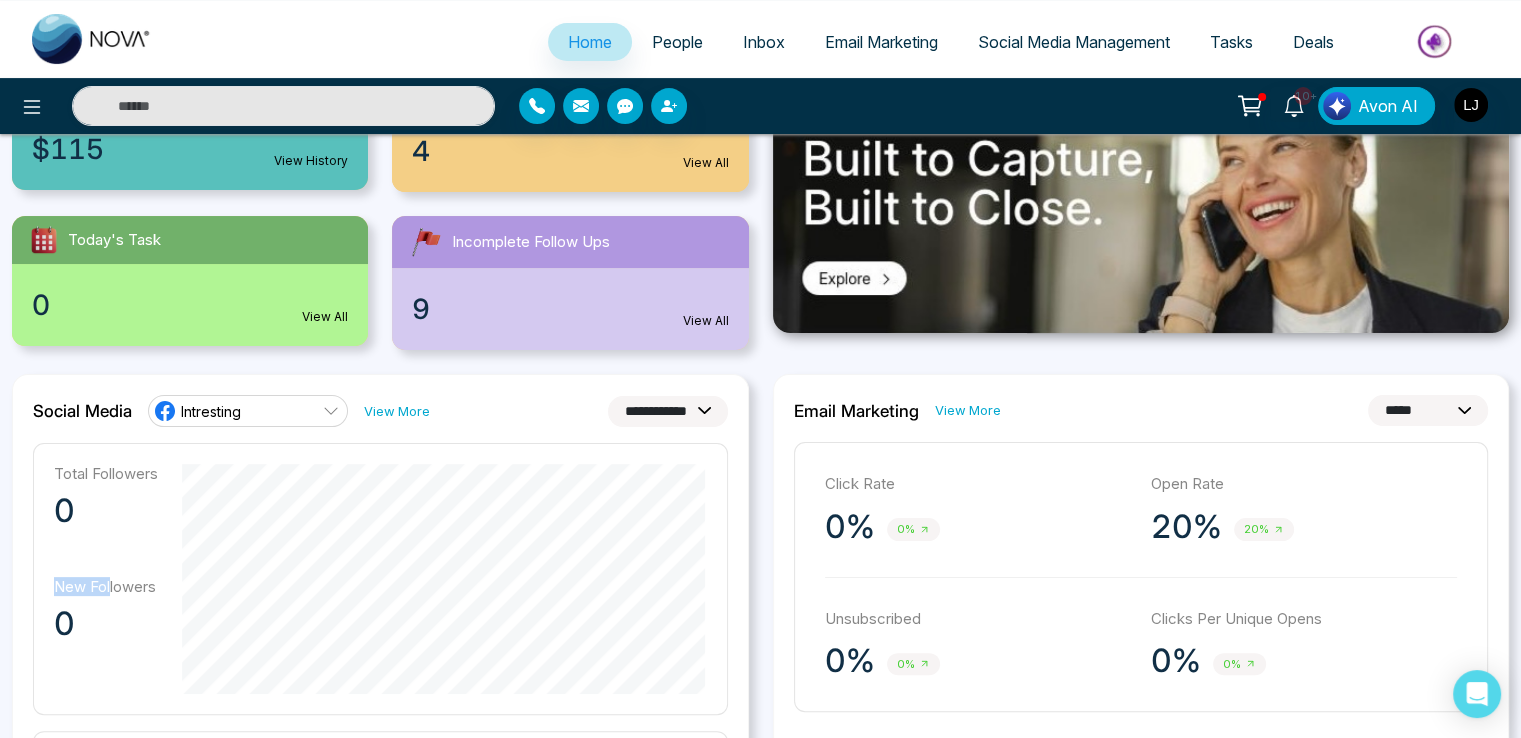 drag, startPoint x: 55, startPoint y: 578, endPoint x: 109, endPoint y: 577, distance: 54.00926 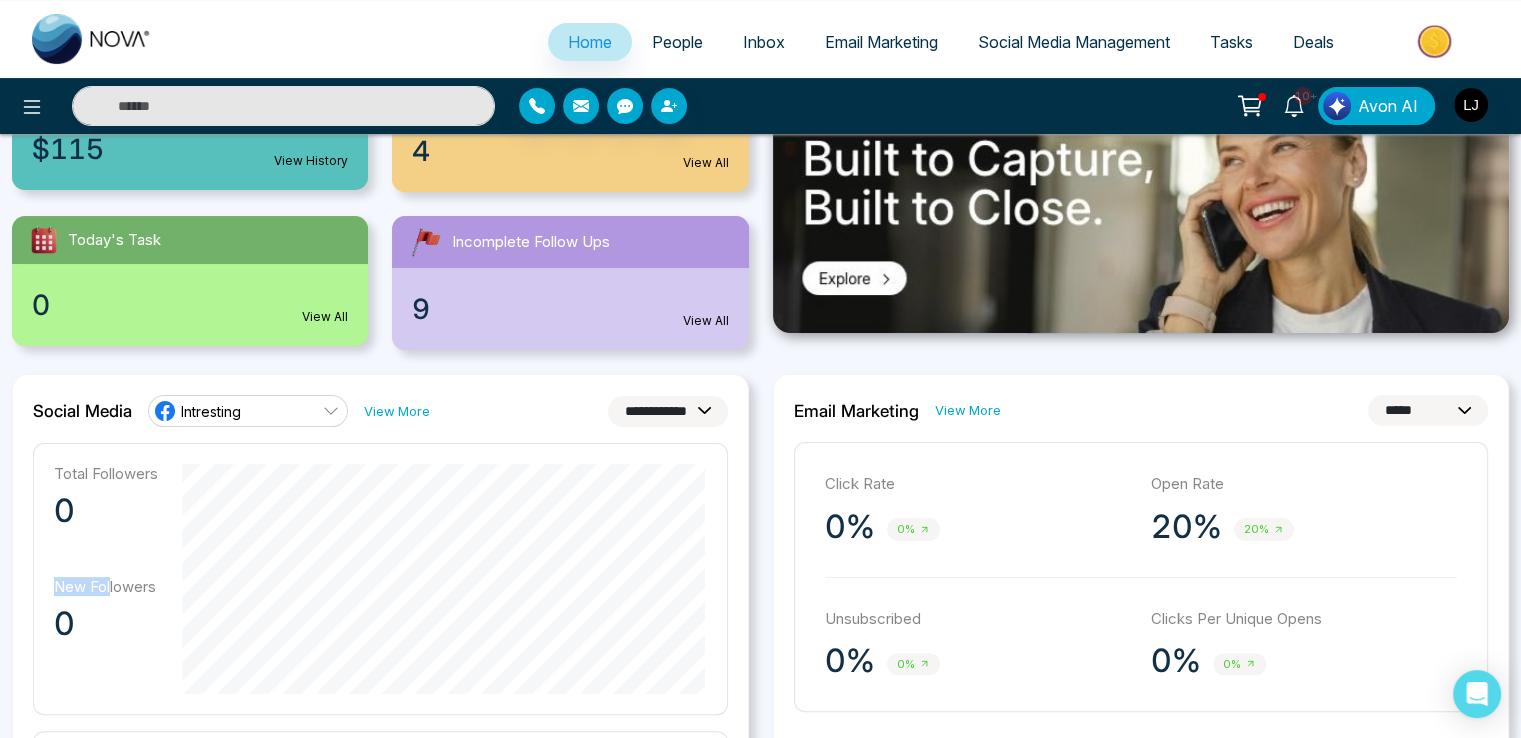 click on "New Followers" at bounding box center [106, 586] 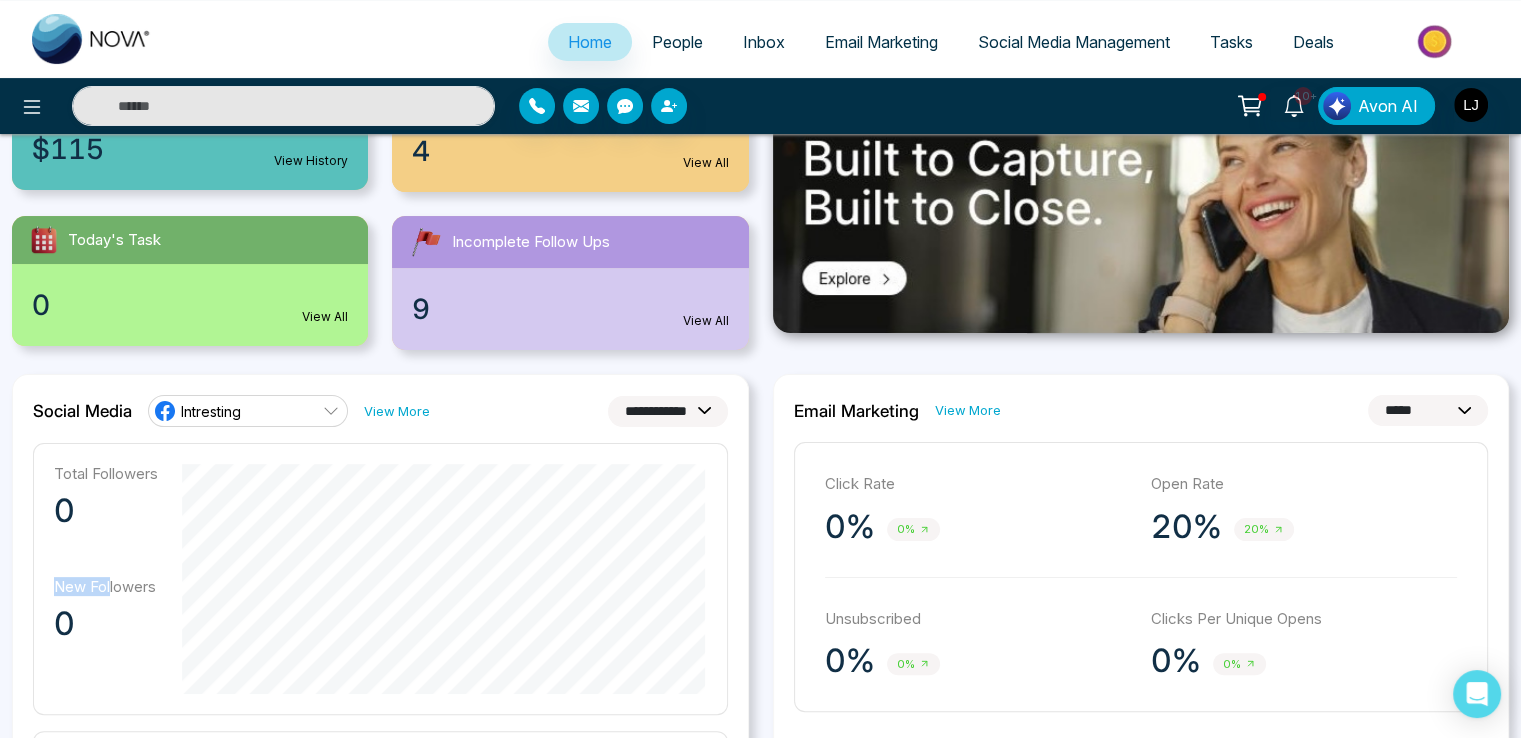 click on "**********" at bounding box center [668, 411] 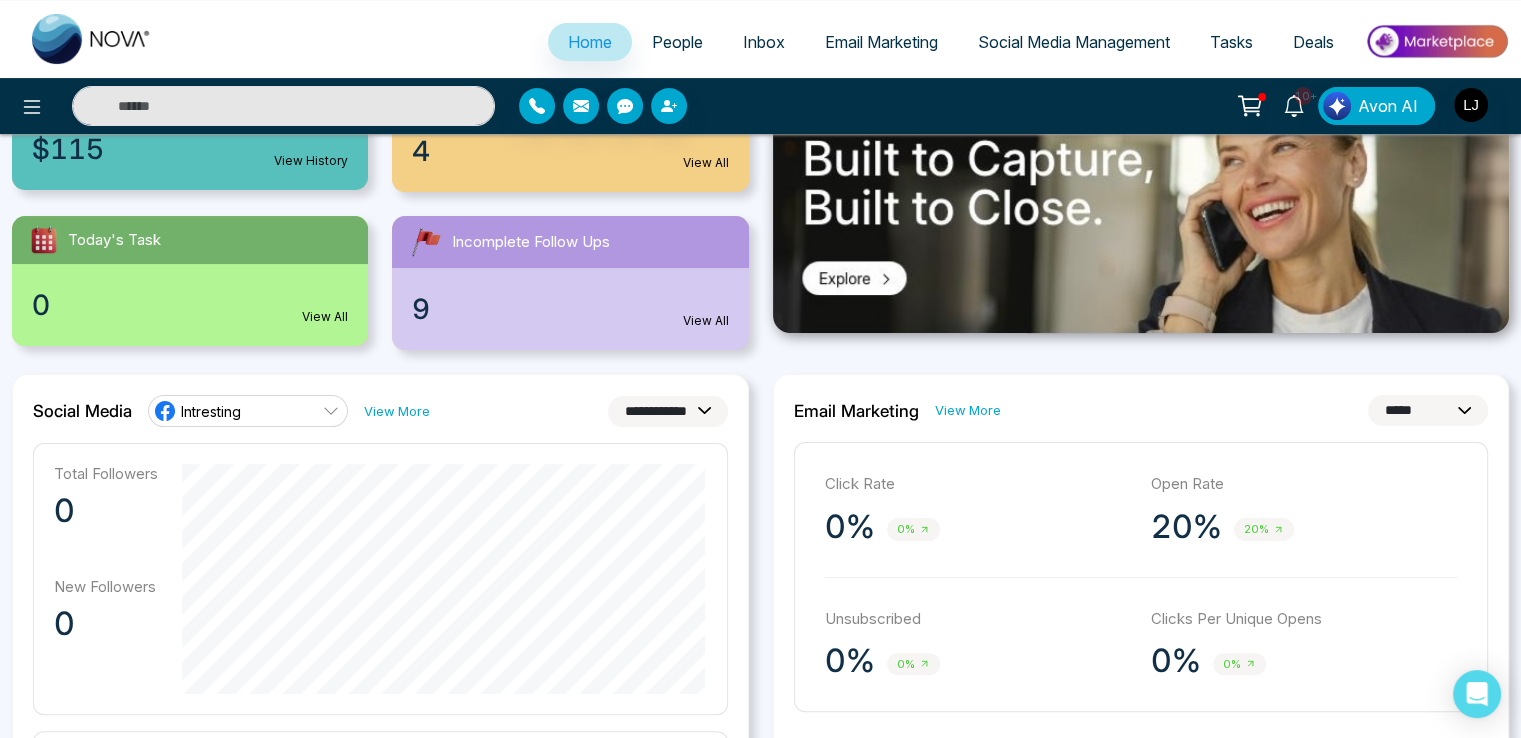 click on "**********" at bounding box center (380, 411) 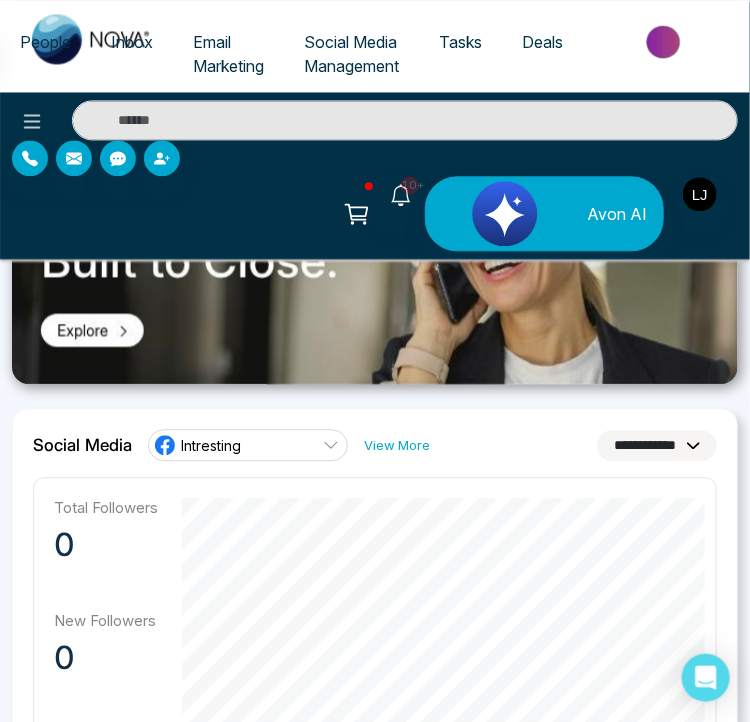 scroll, scrollTop: 1200, scrollLeft: 0, axis: vertical 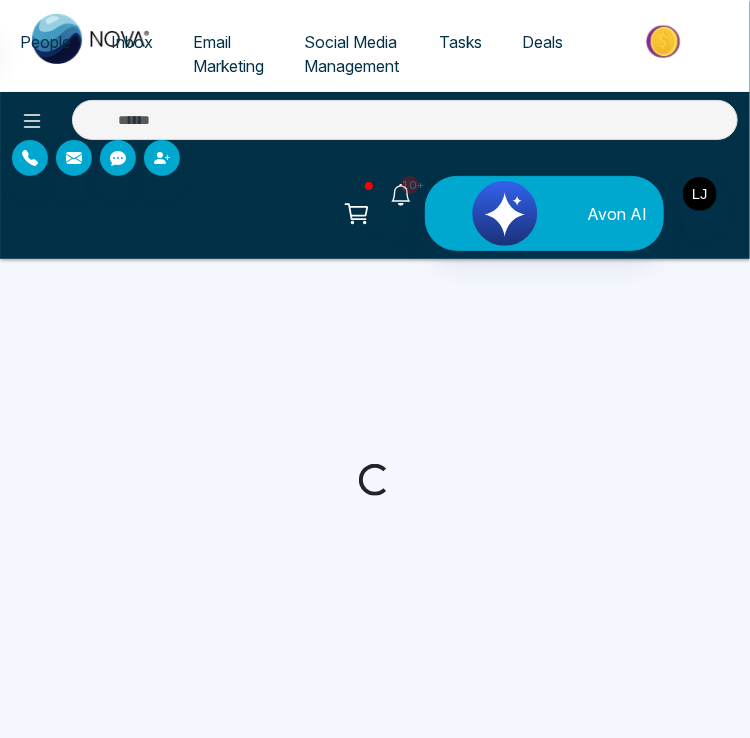 select on "*" 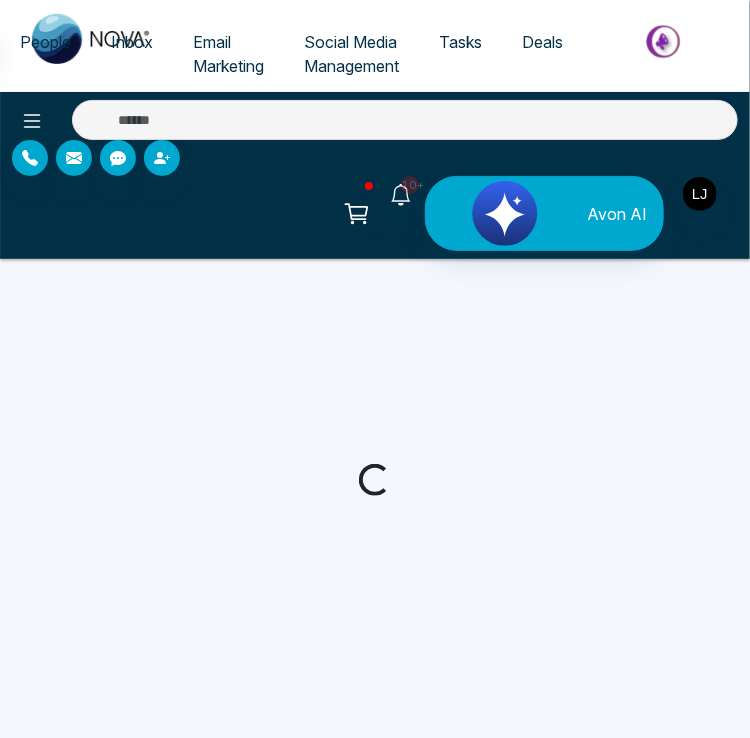 select on "*" 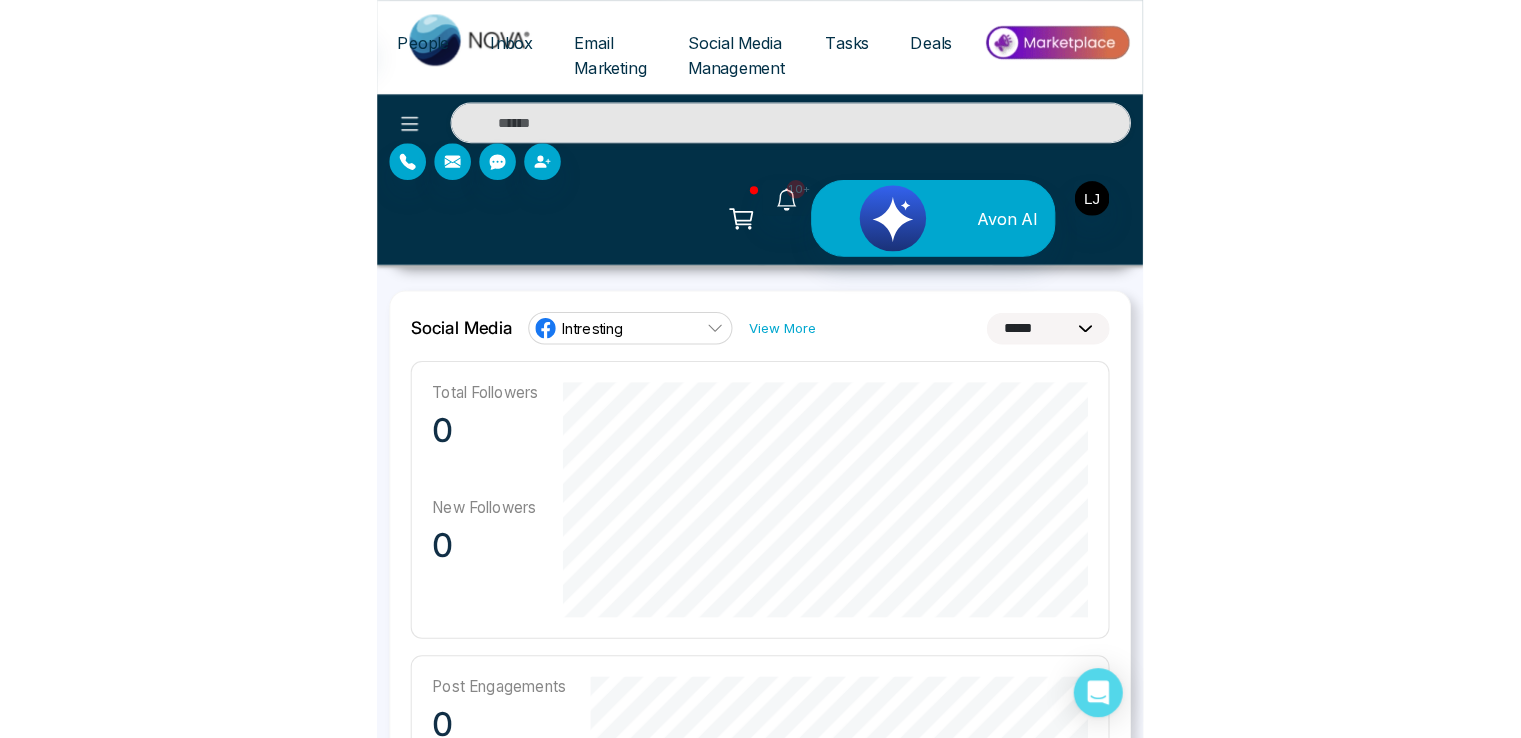 scroll, scrollTop: 1037, scrollLeft: 0, axis: vertical 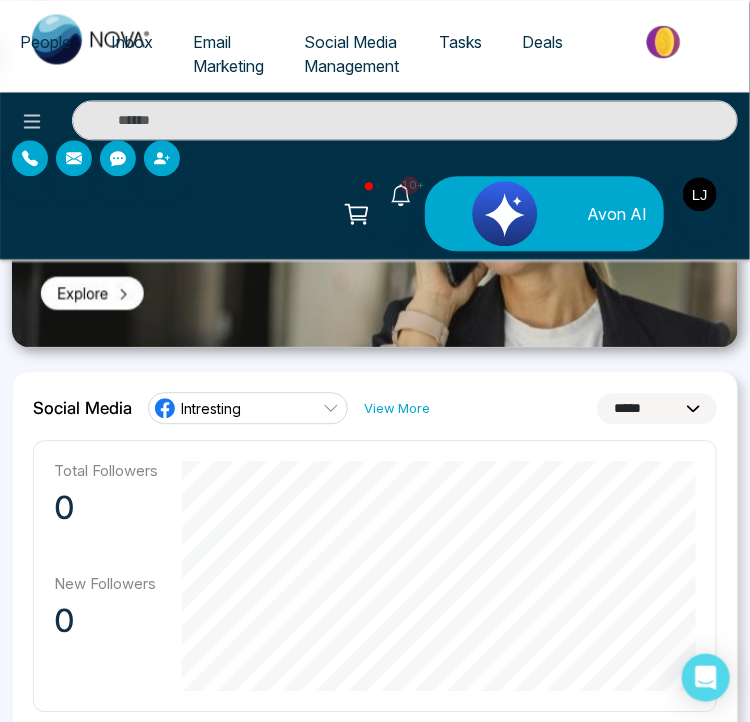 click on "**********" at bounding box center [657, 408] 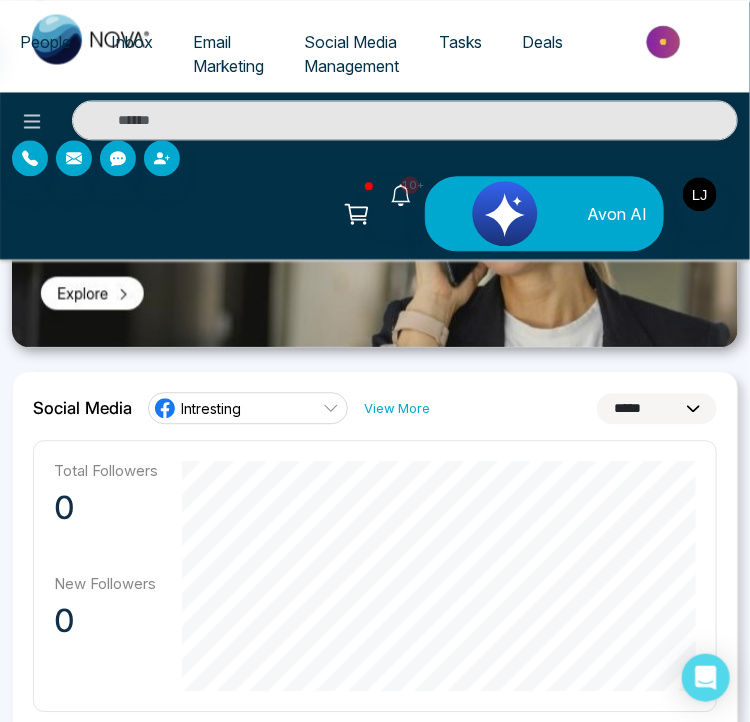 select on "**" 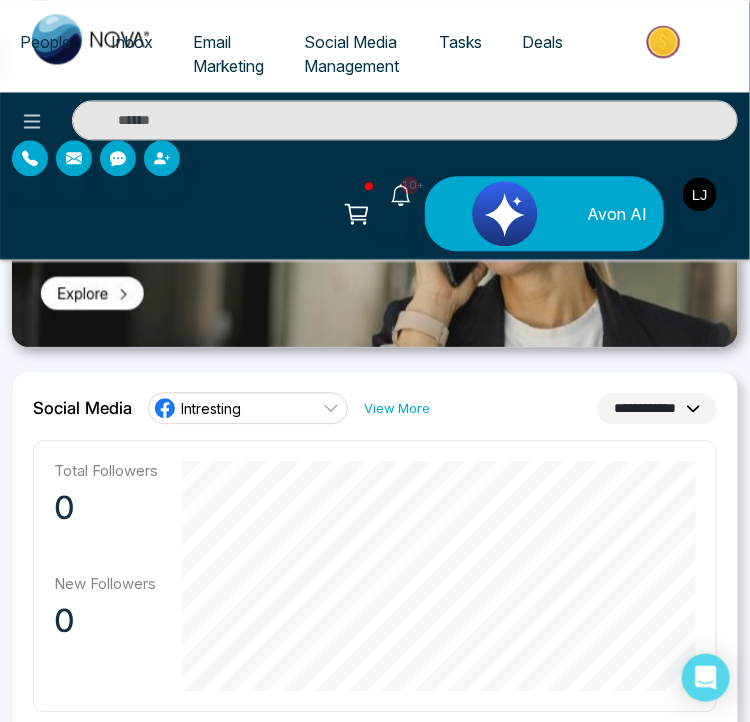 click on "**********" at bounding box center [657, 408] 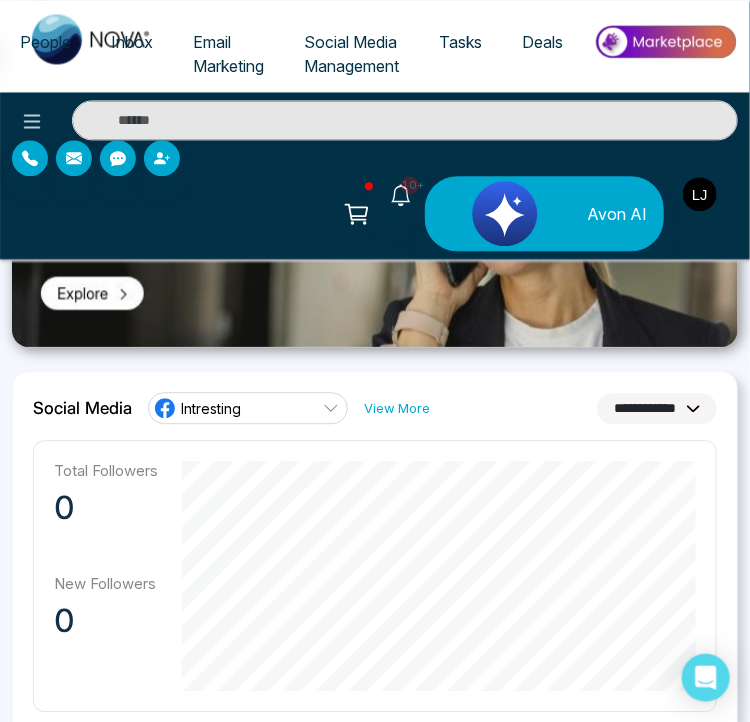 click at bounding box center [700, 194] 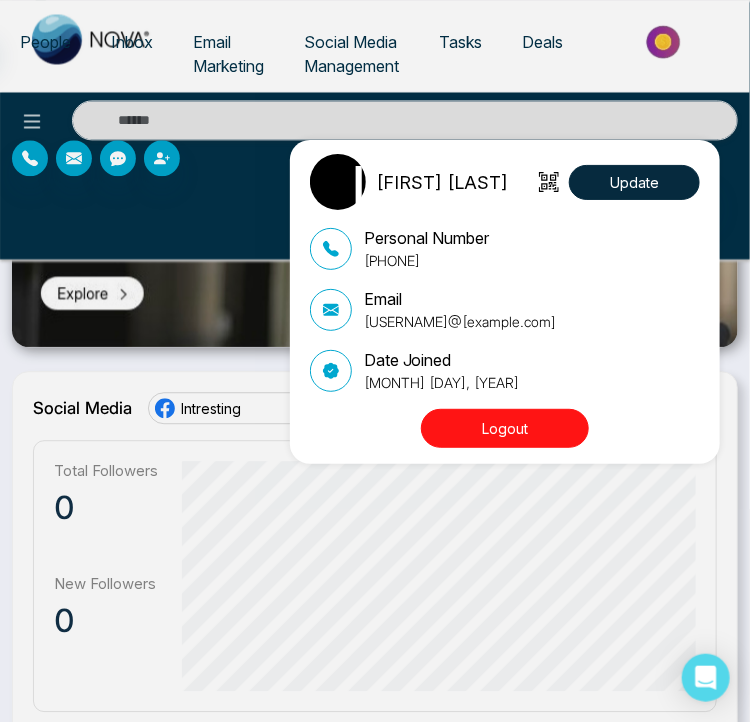 click on "[FIRST] [LAST] Update Personal Number [PHONE] Email [USERNAME]@[example.com] Date Joined [MONTH] [DAY], [YEAR] Logout" at bounding box center (375, 361) 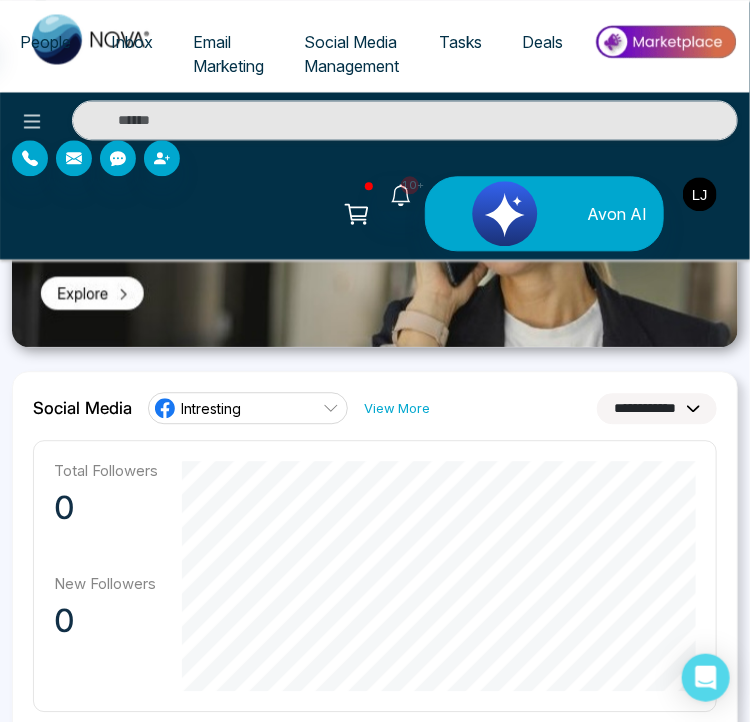 click at bounding box center (700, 194) 